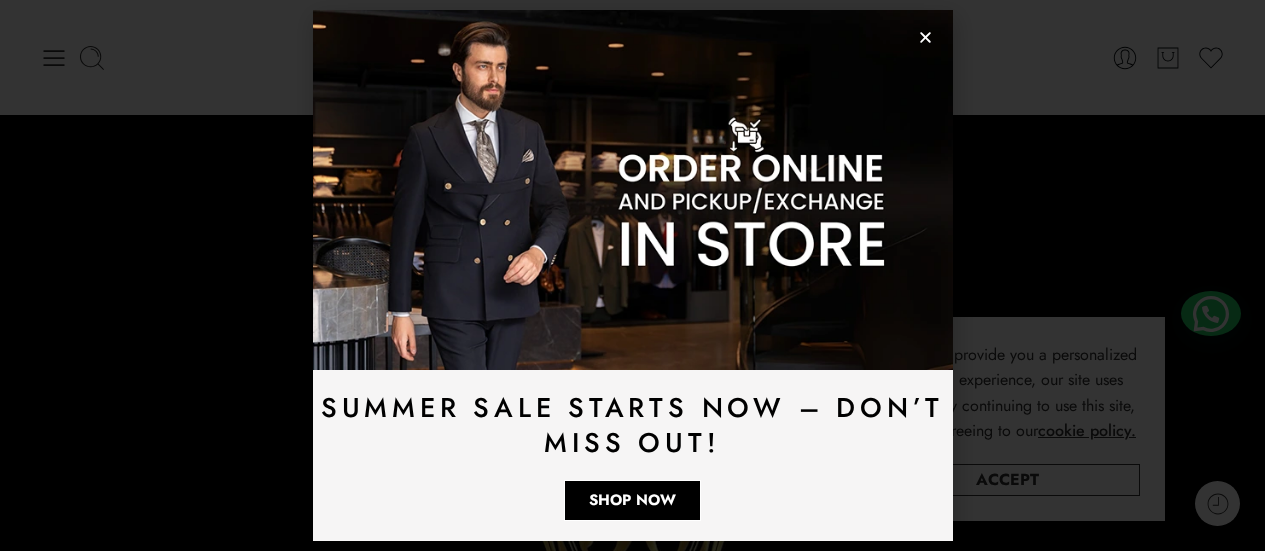 scroll, scrollTop: 0, scrollLeft: 0, axis: both 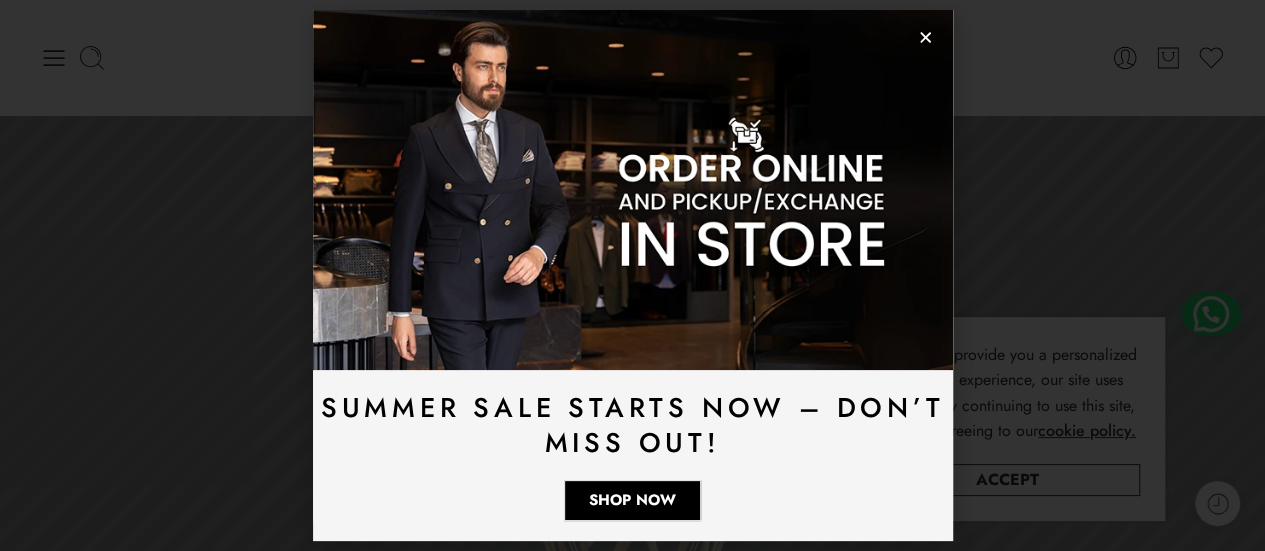 click at bounding box center [633, 190] 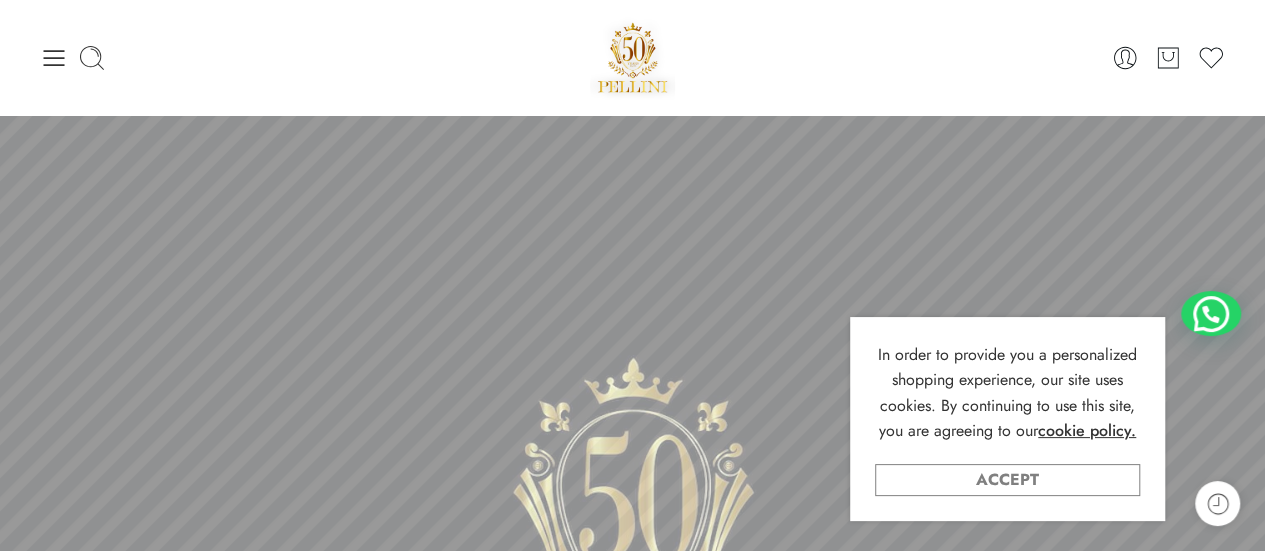 click on "Accept" at bounding box center [1007, 480] 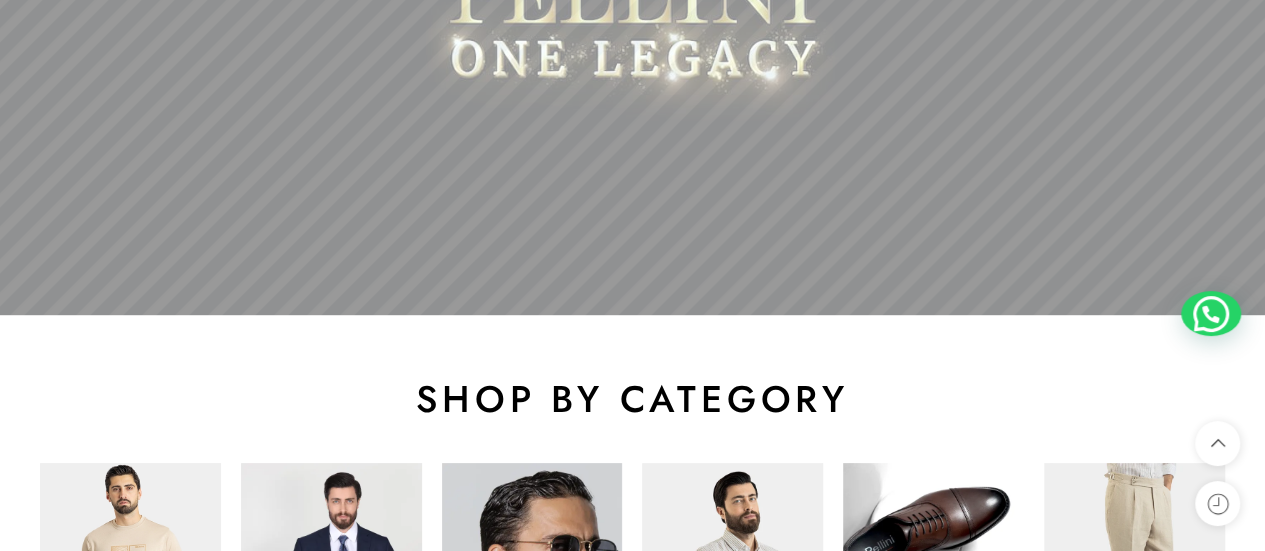 scroll, scrollTop: 1200, scrollLeft: 0, axis: vertical 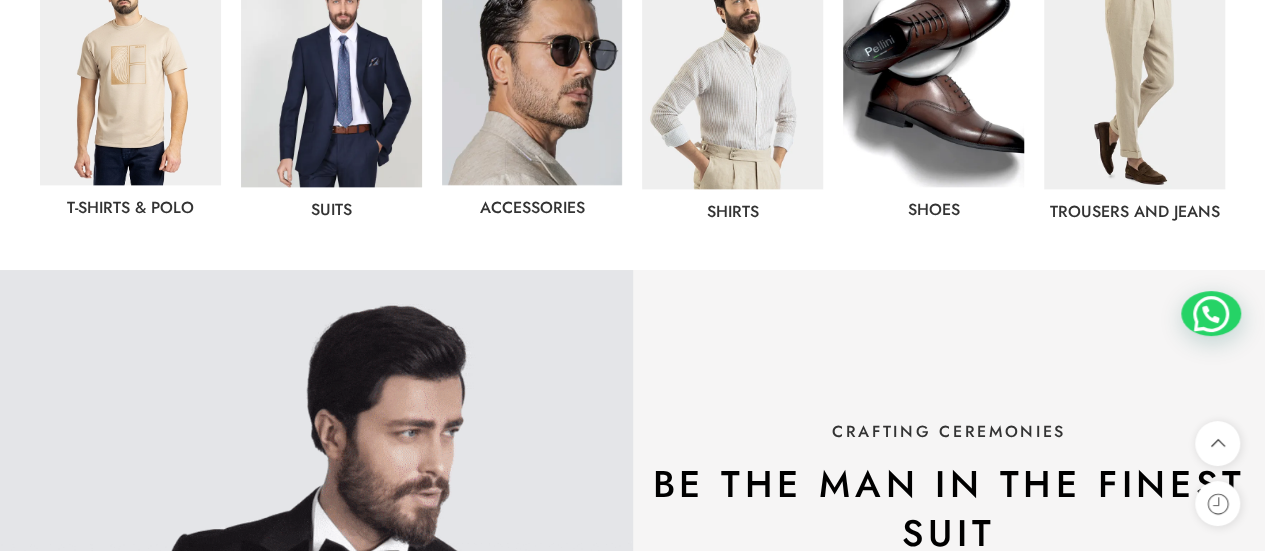 click at bounding box center [331, 75] 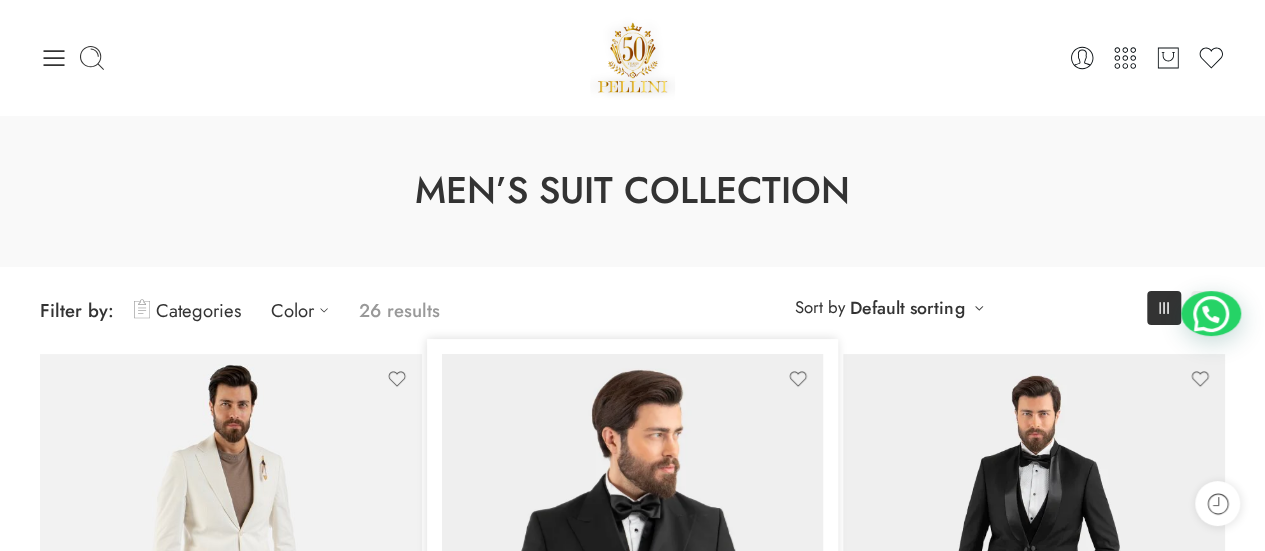 scroll, scrollTop: 500, scrollLeft: 0, axis: vertical 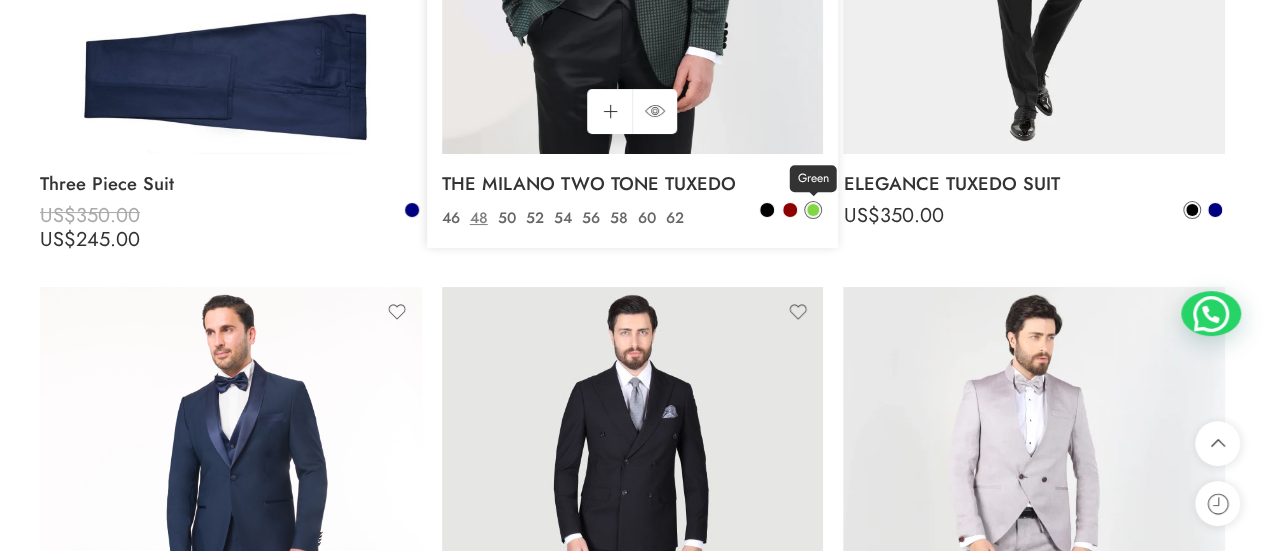 click 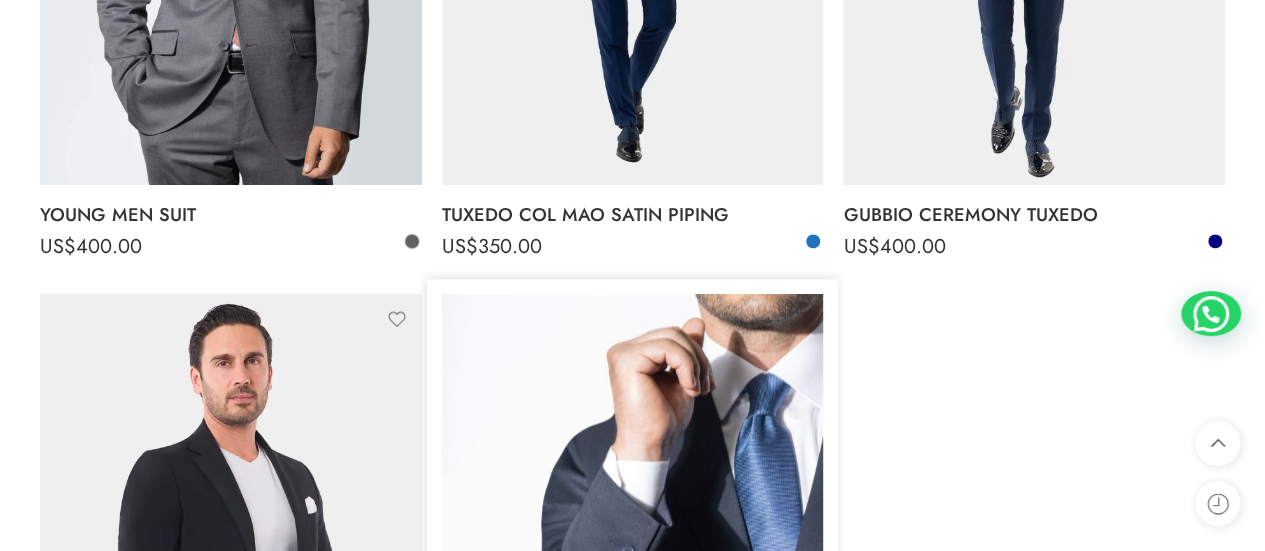 scroll, scrollTop: 5400, scrollLeft: 0, axis: vertical 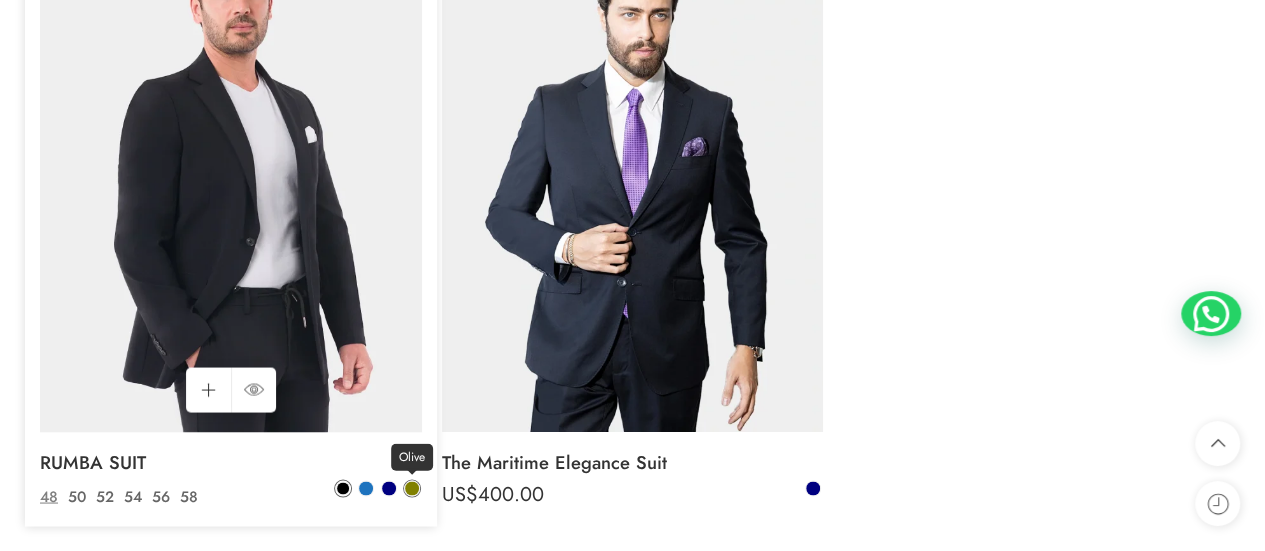 click 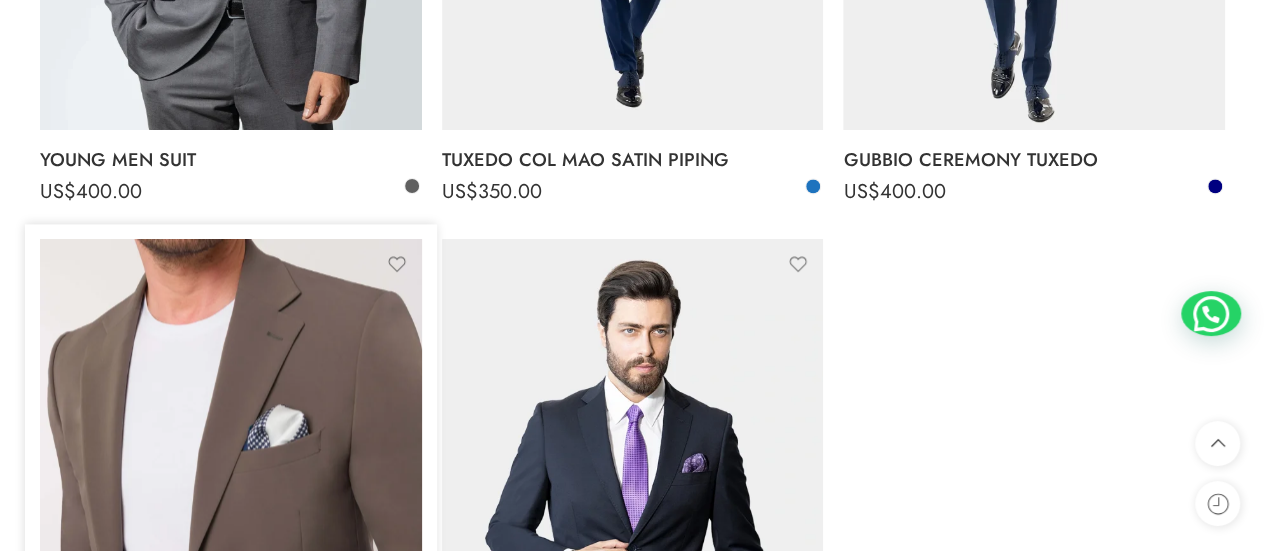 scroll, scrollTop: 5200, scrollLeft: 0, axis: vertical 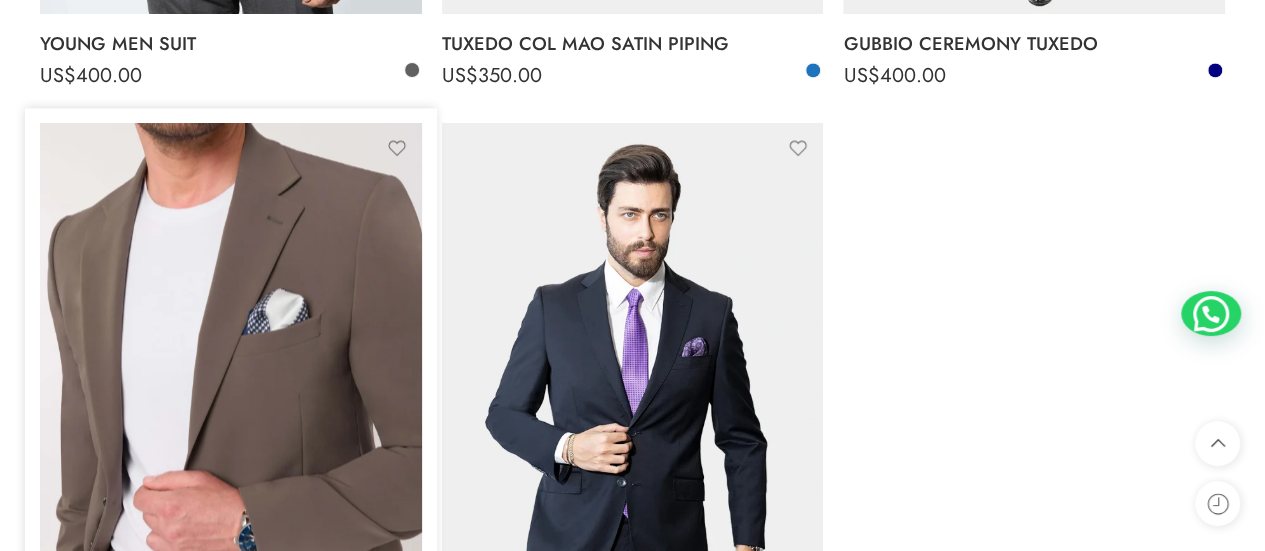 click at bounding box center (231, 377) 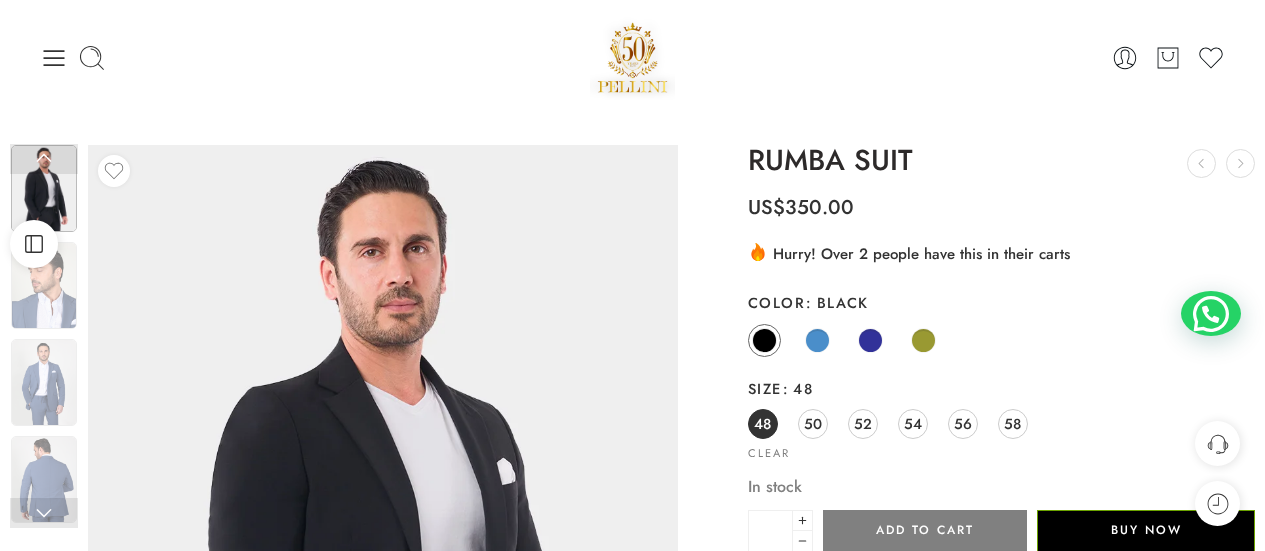 scroll, scrollTop: 0, scrollLeft: 0, axis: both 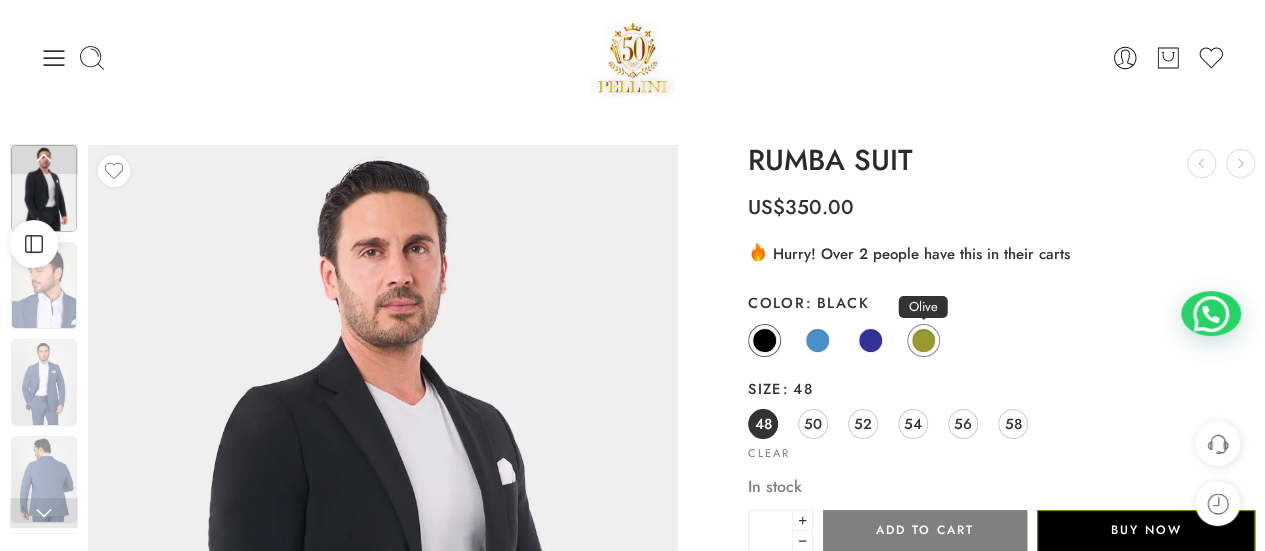 click 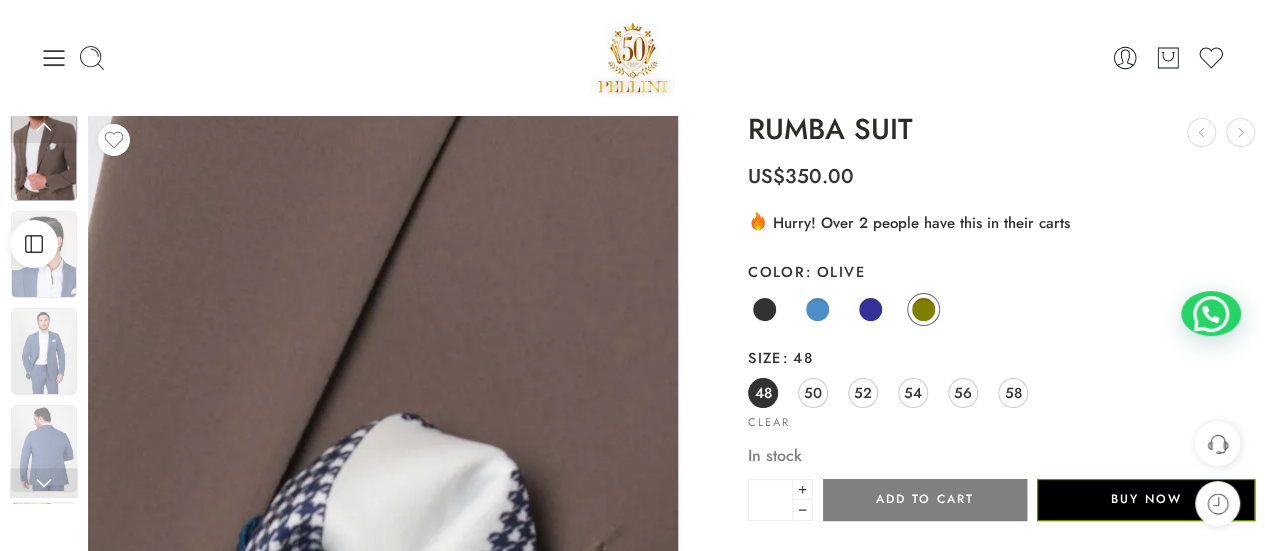 scroll, scrollTop: 0, scrollLeft: 0, axis: both 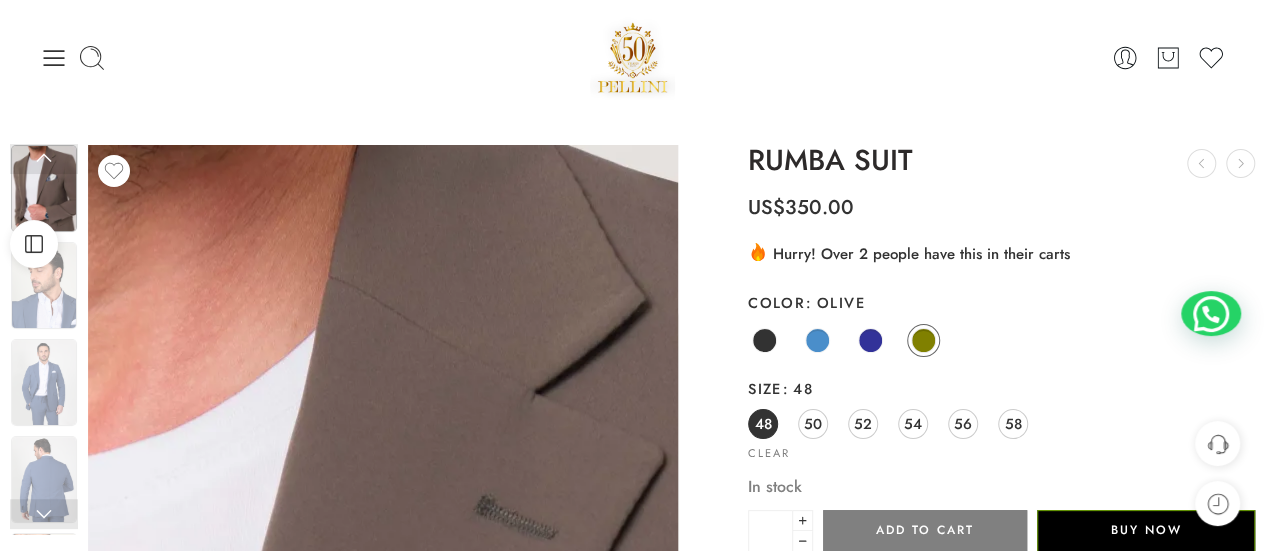 click at bounding box center (296, 1312) 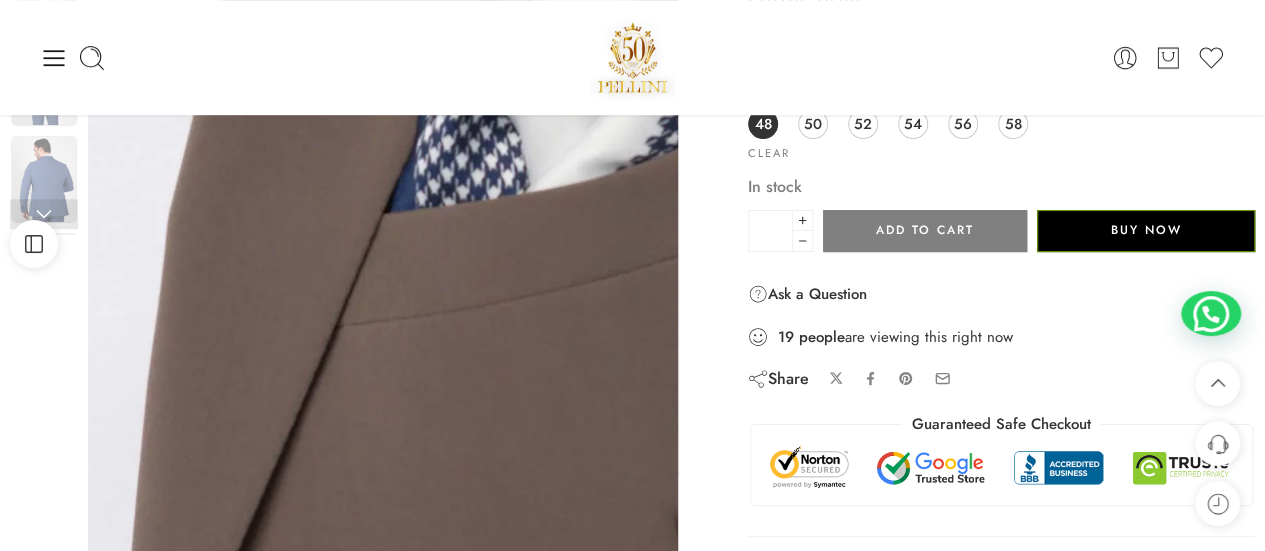 scroll, scrollTop: 0, scrollLeft: 0, axis: both 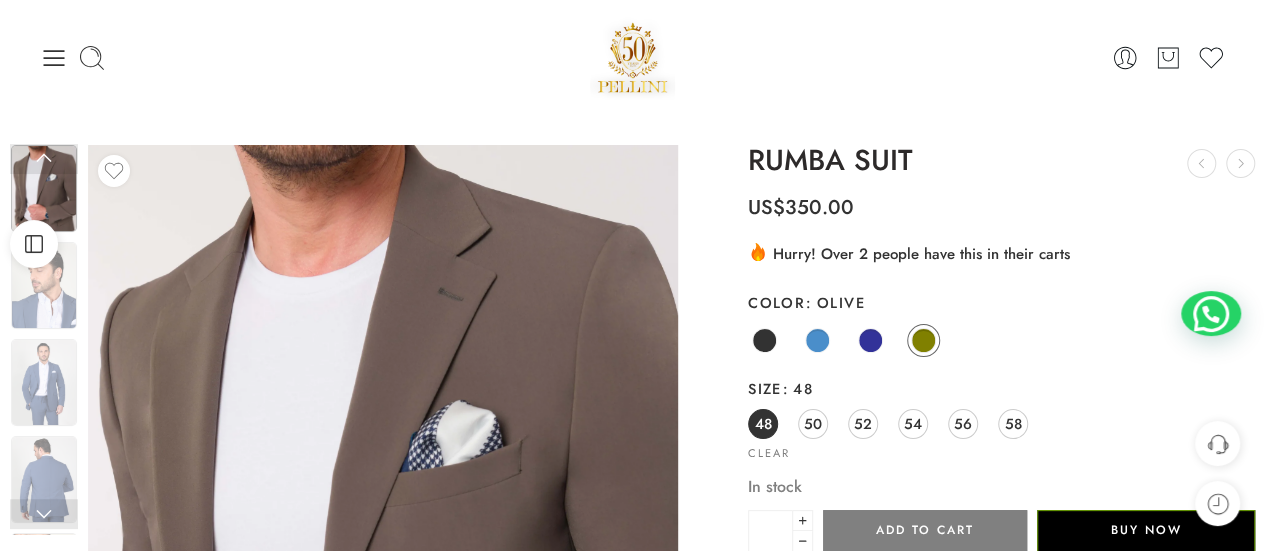 click at bounding box center (237, 58) 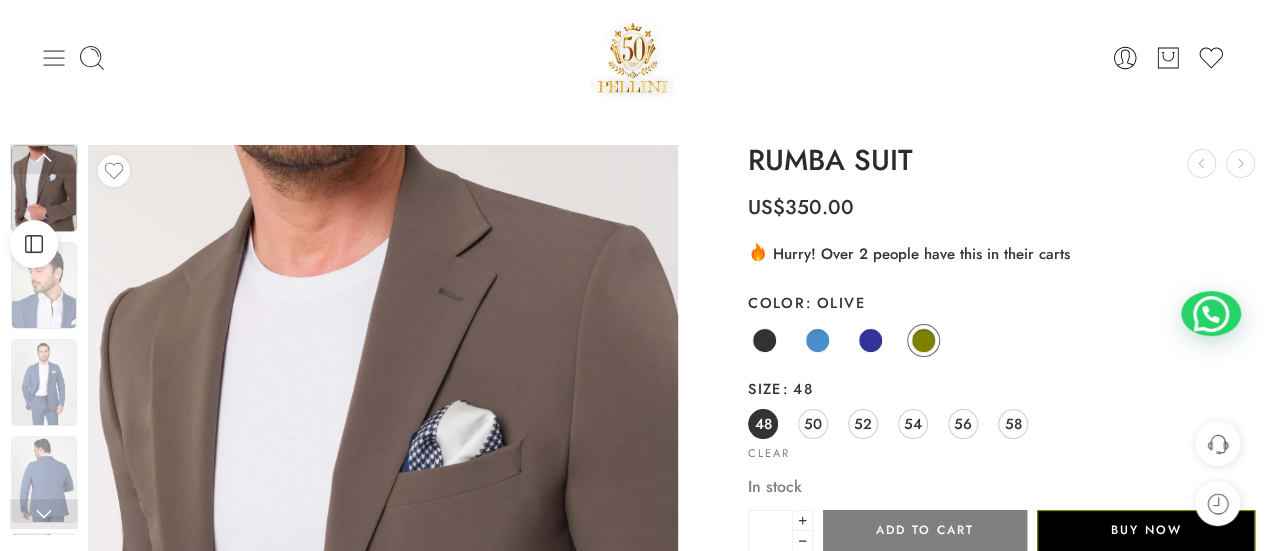 click 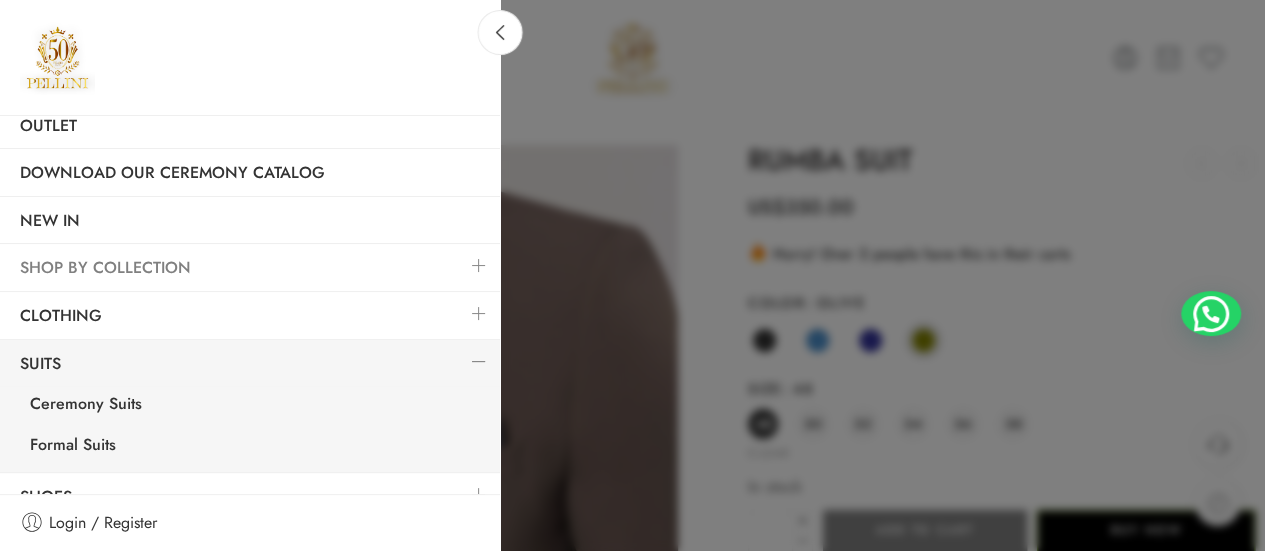 scroll, scrollTop: 172, scrollLeft: 0, axis: vertical 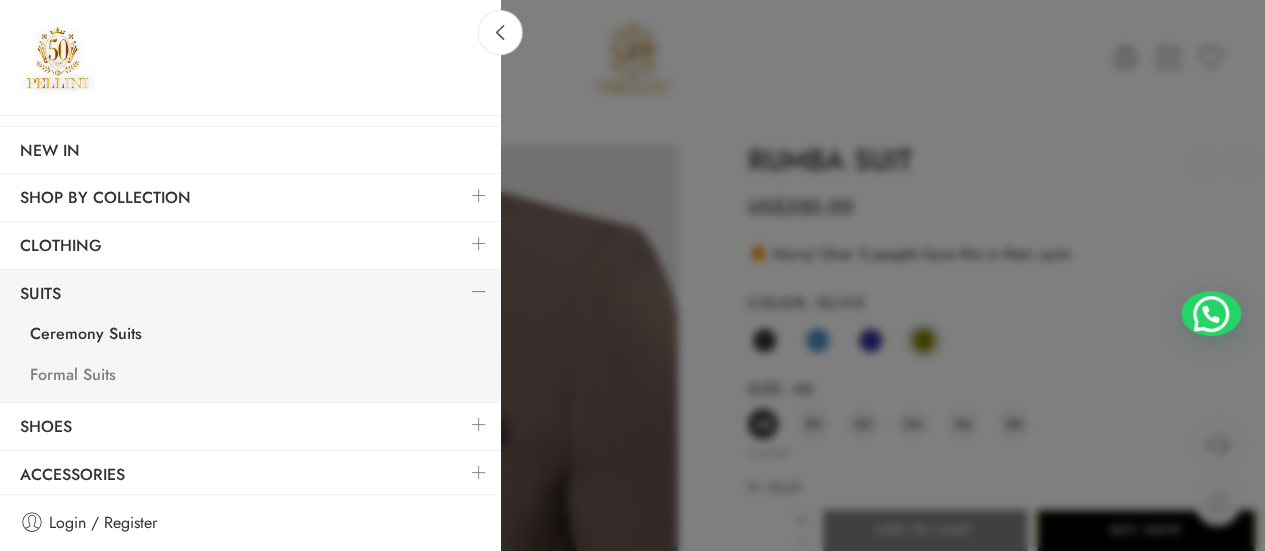 click on "Formal Suits" at bounding box center (255, 377) 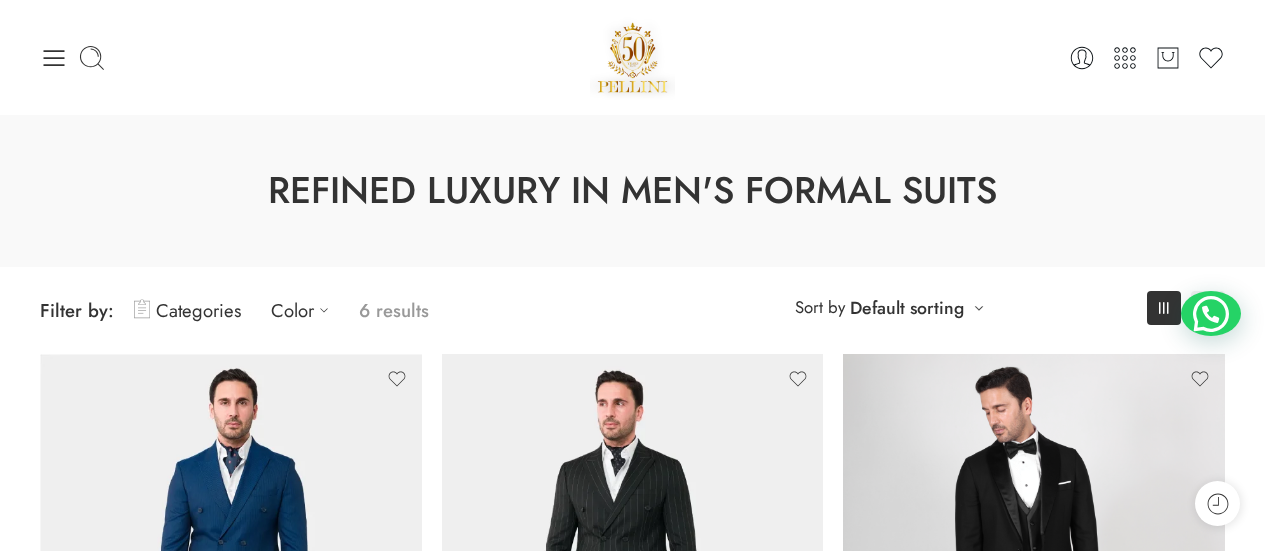 scroll, scrollTop: 0, scrollLeft: 0, axis: both 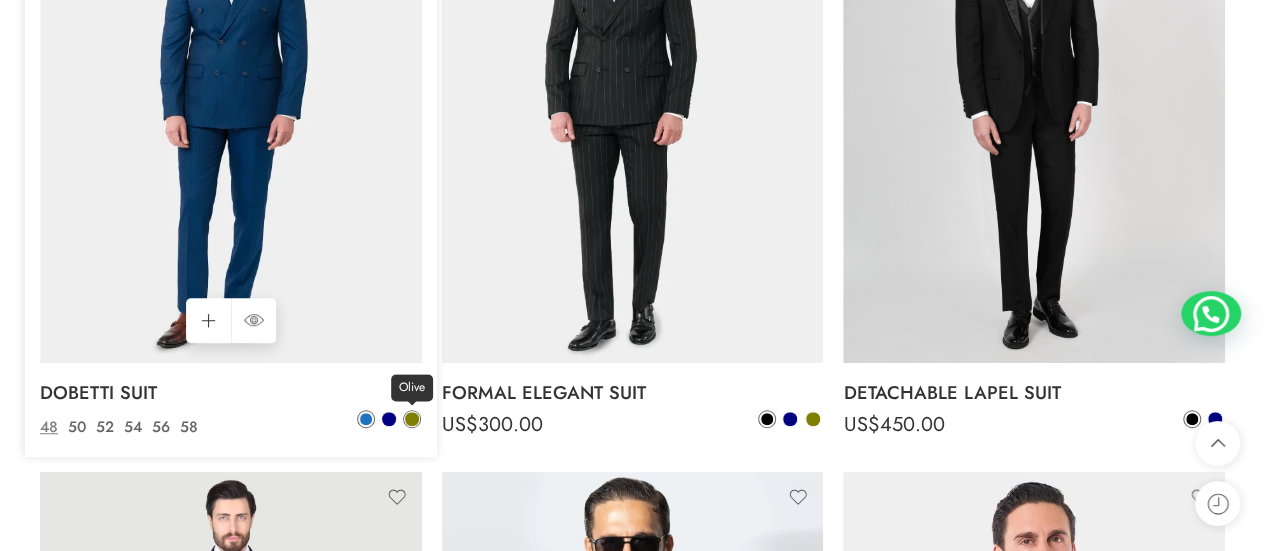 click 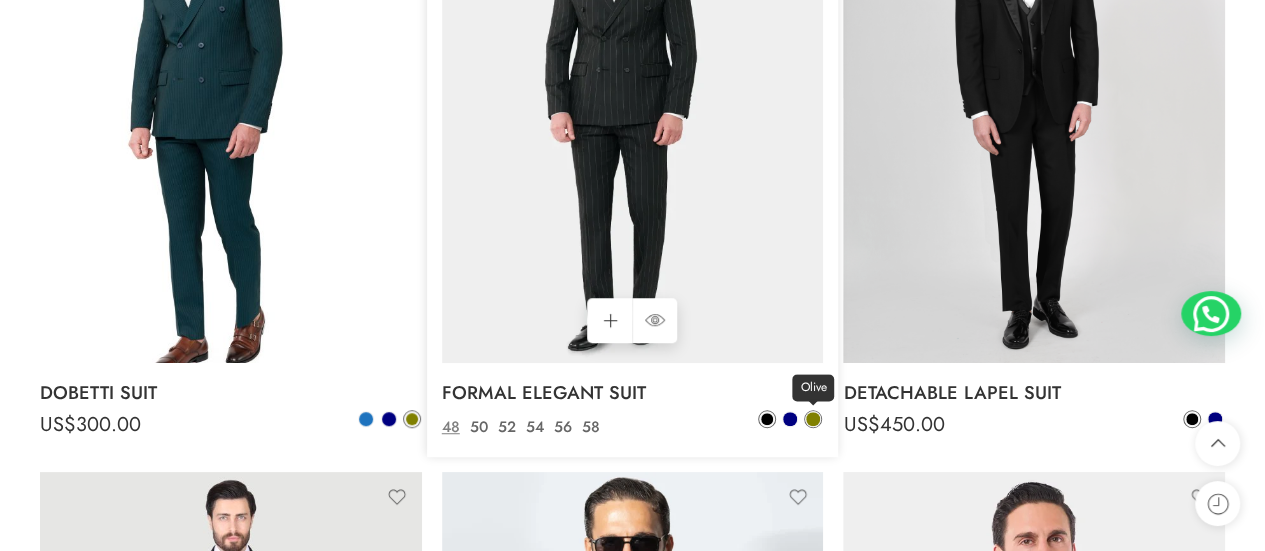 click 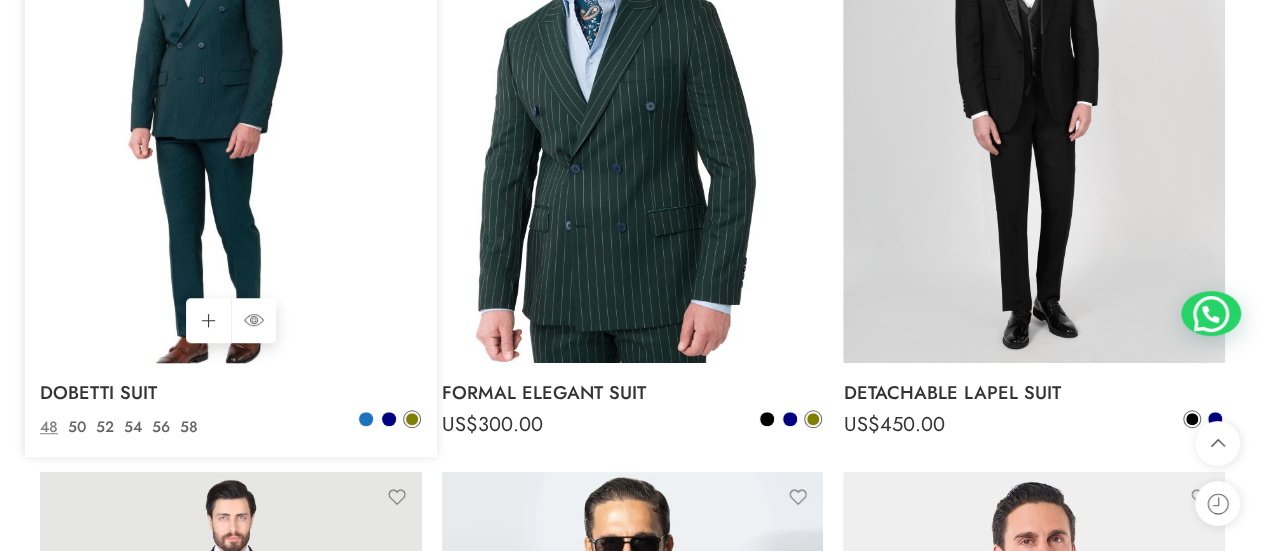 click at bounding box center [231, 108] 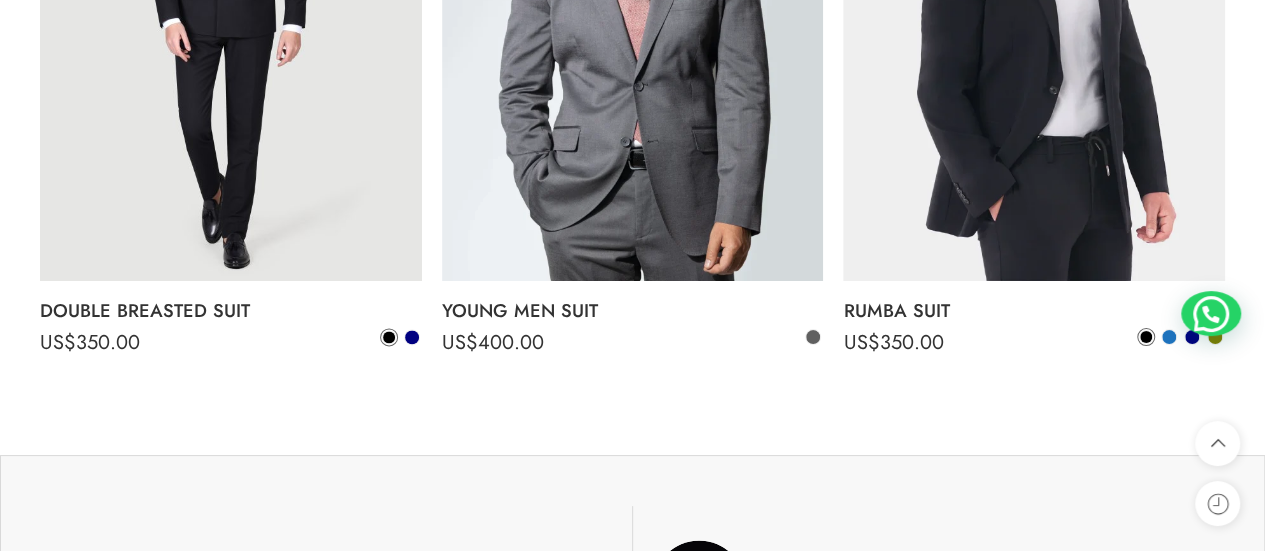 scroll, scrollTop: 1100, scrollLeft: 0, axis: vertical 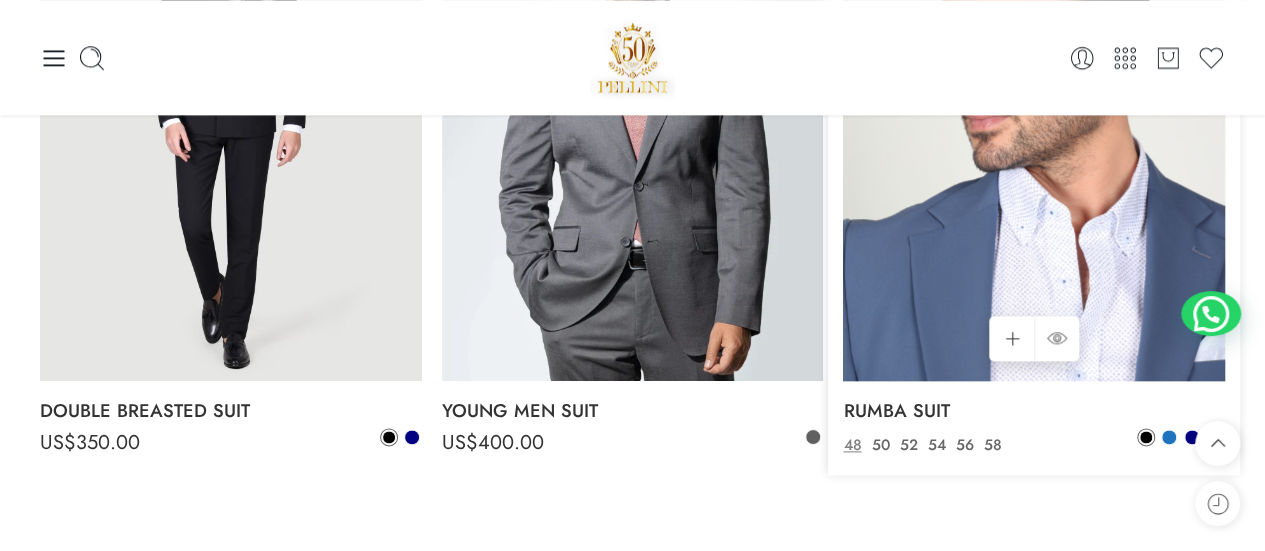 click at bounding box center (1034, 126) 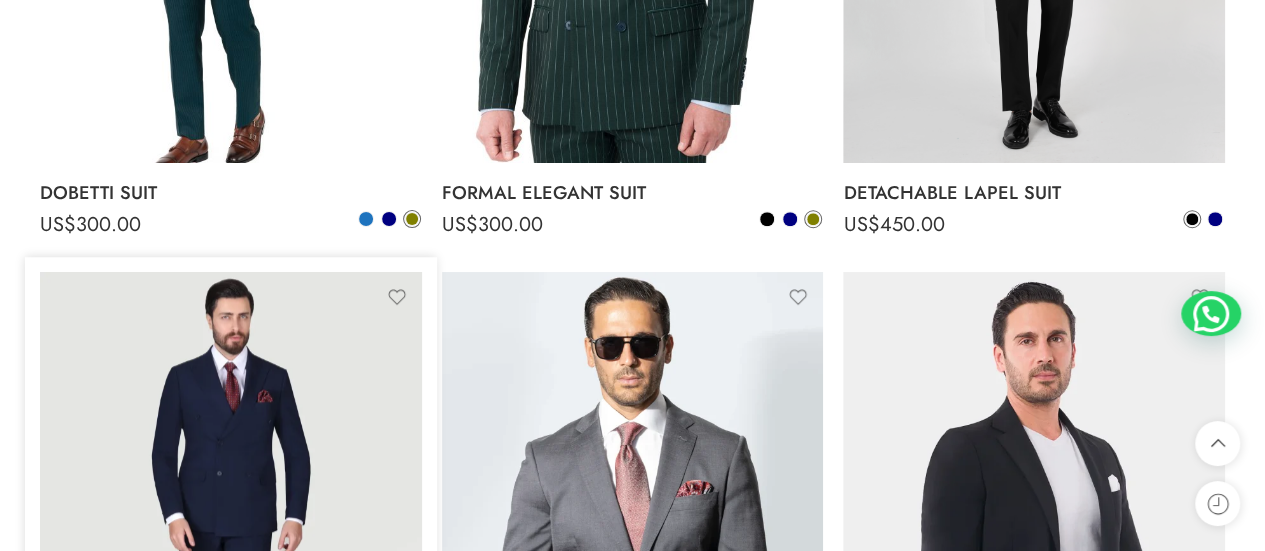 scroll, scrollTop: 600, scrollLeft: 0, axis: vertical 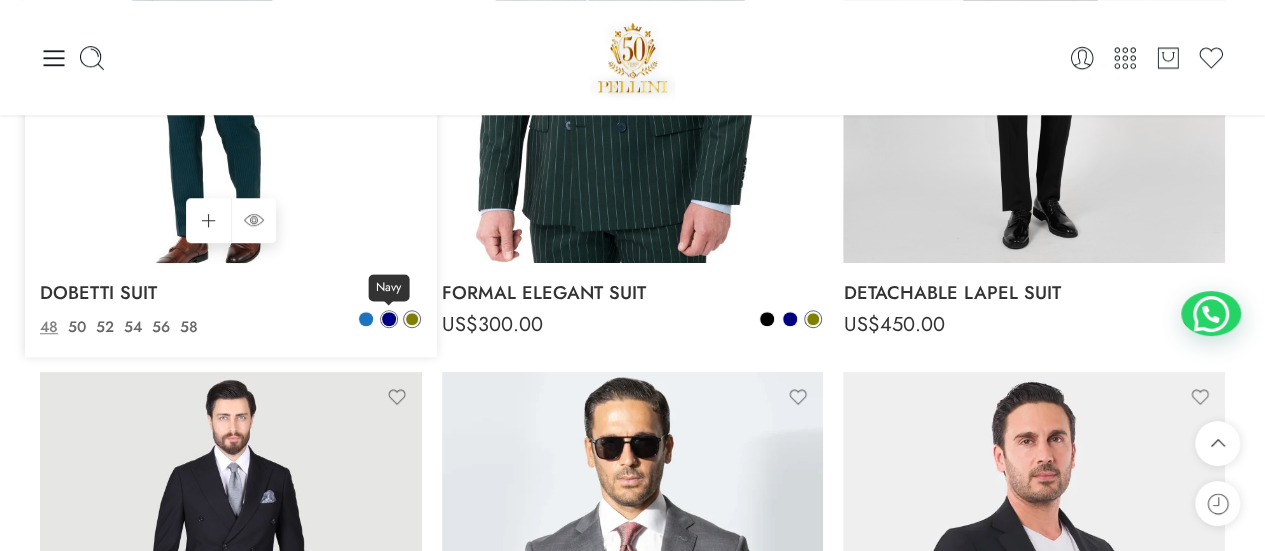 click 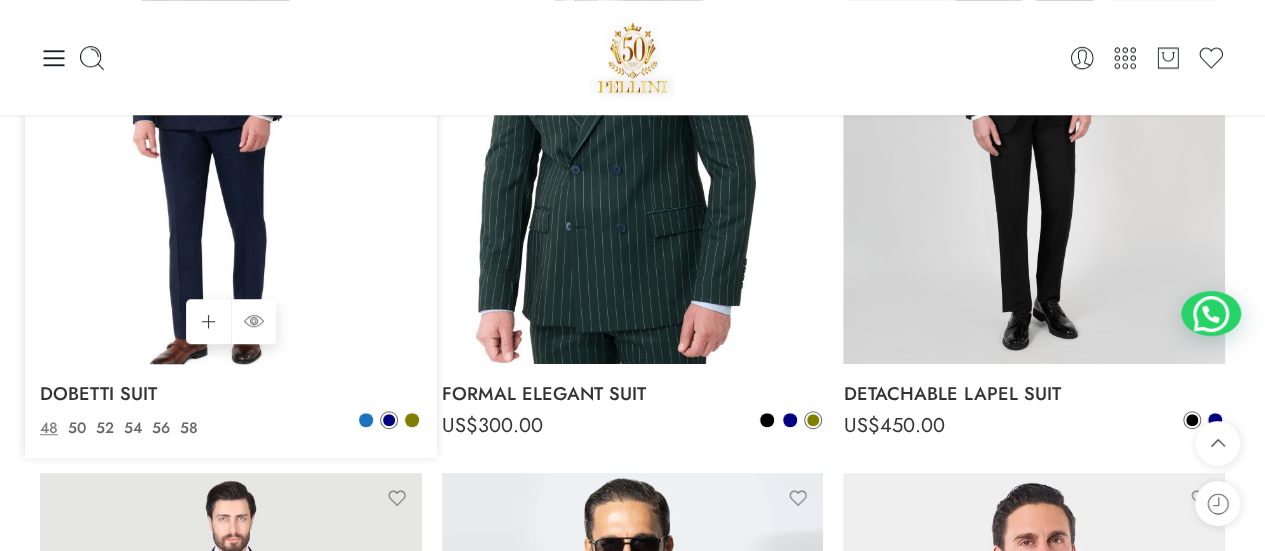 scroll, scrollTop: 400, scrollLeft: 0, axis: vertical 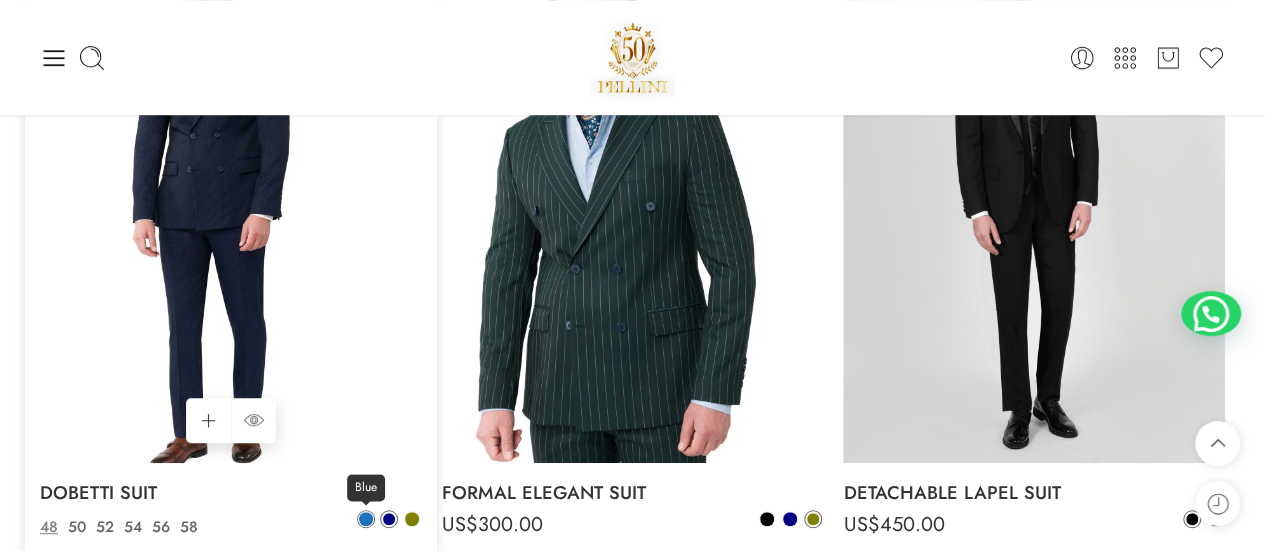 click 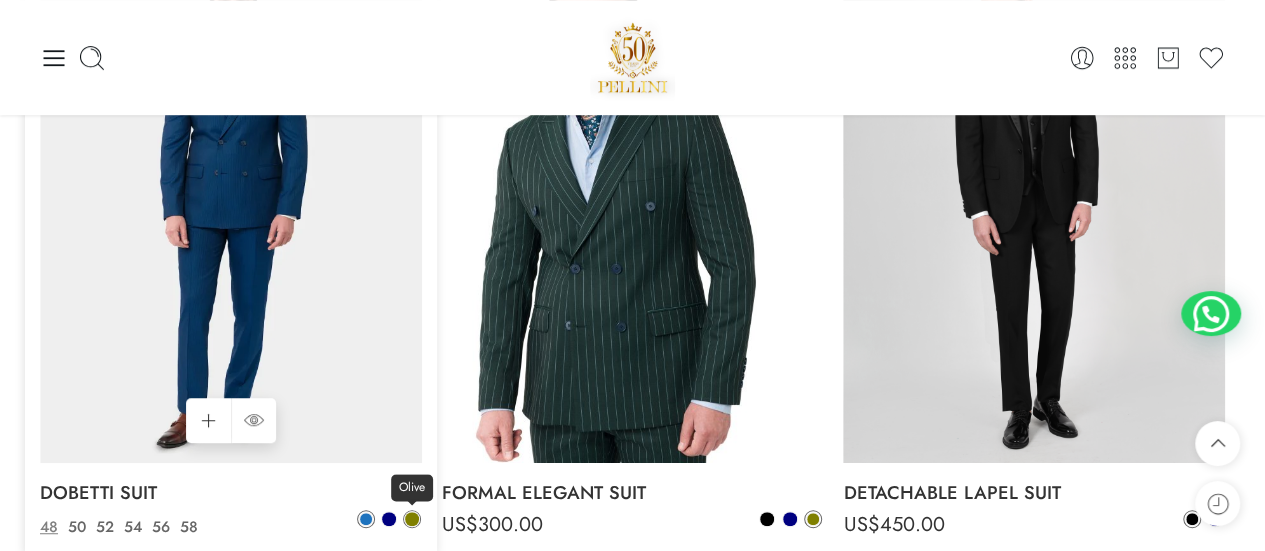 click 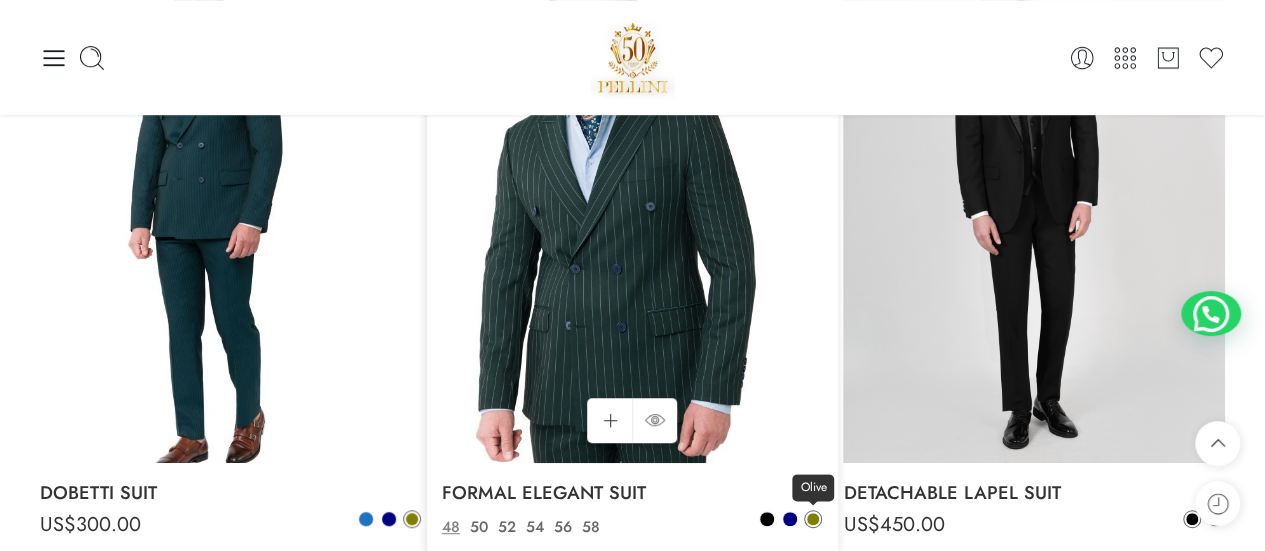 click 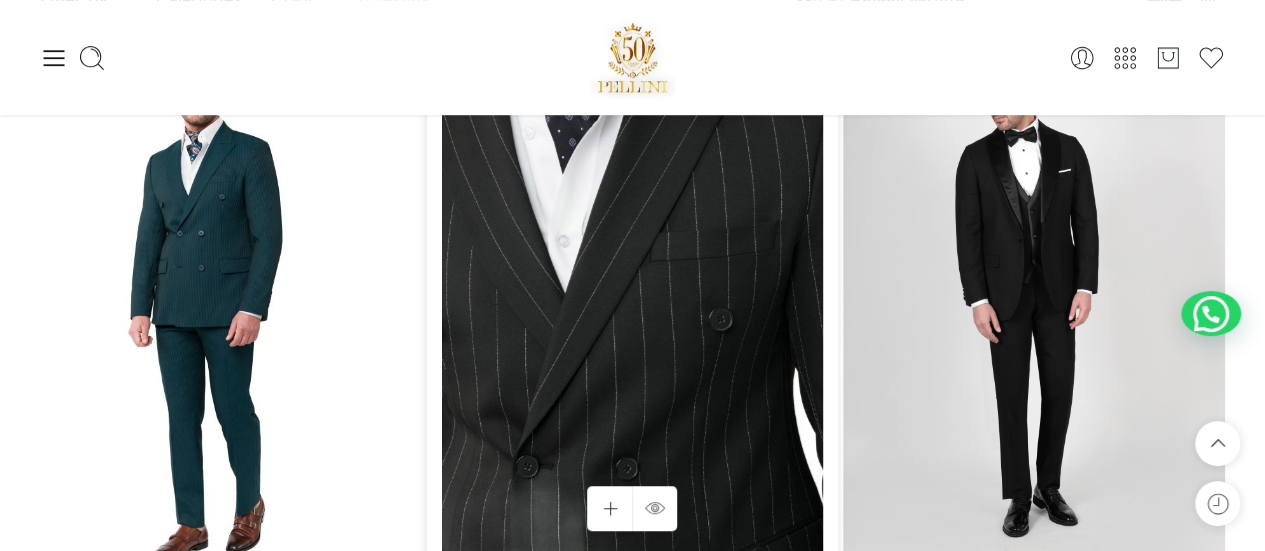 scroll, scrollTop: 200, scrollLeft: 0, axis: vertical 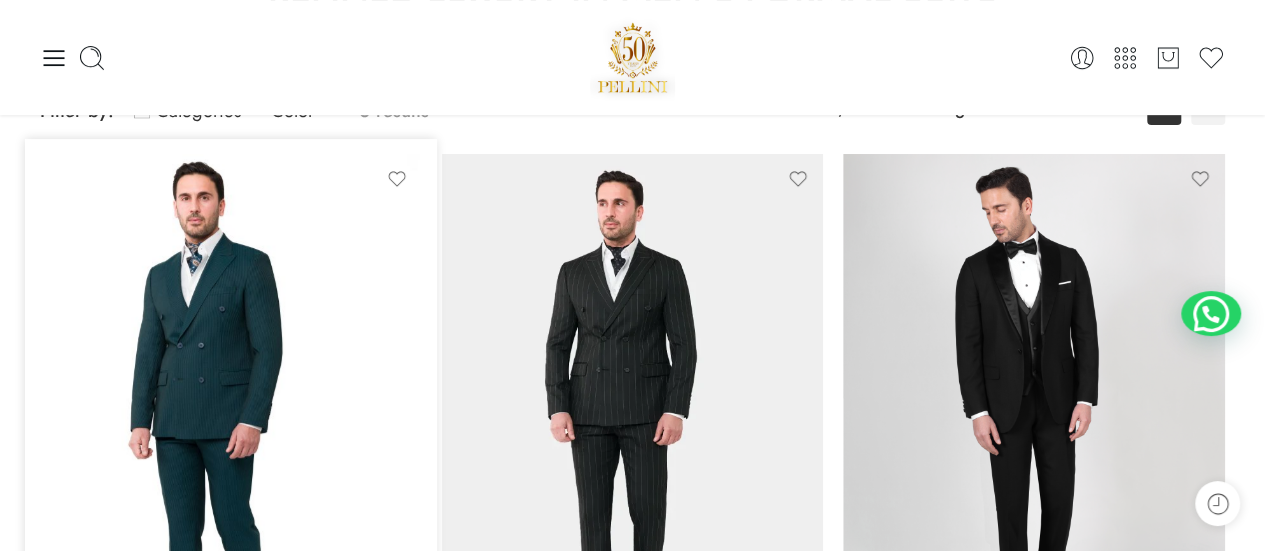 click at bounding box center (231, 408) 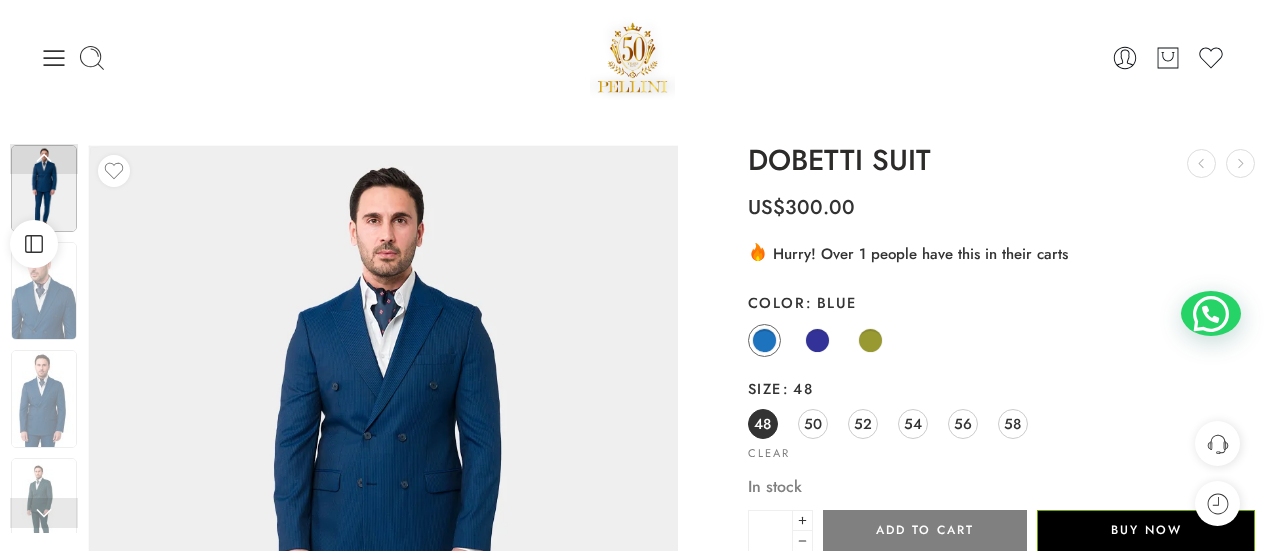 scroll, scrollTop: 0, scrollLeft: 0, axis: both 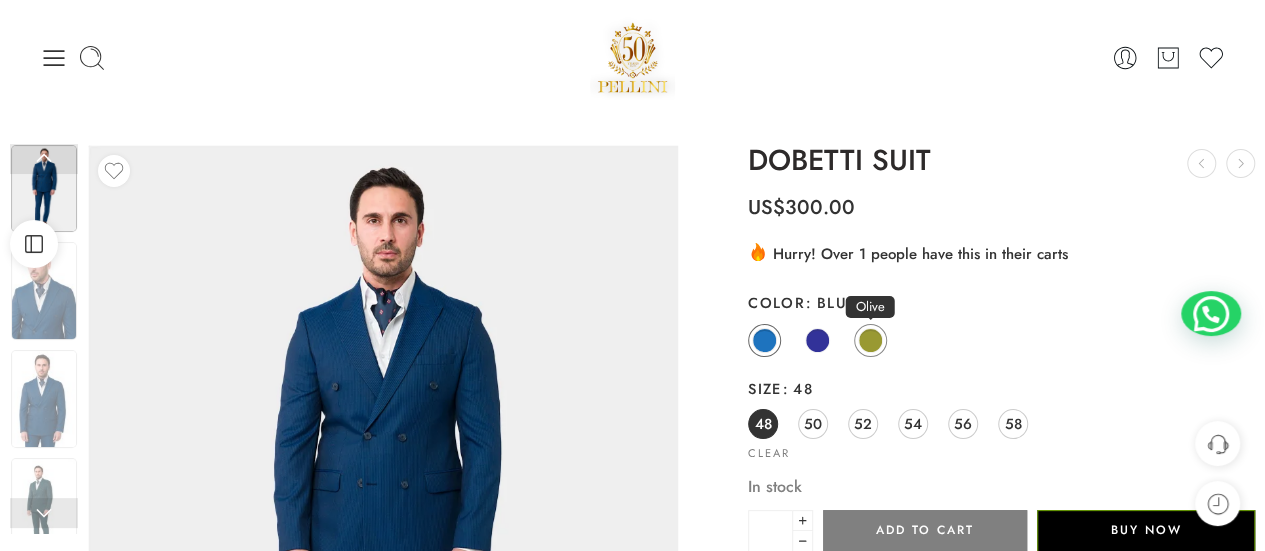 click 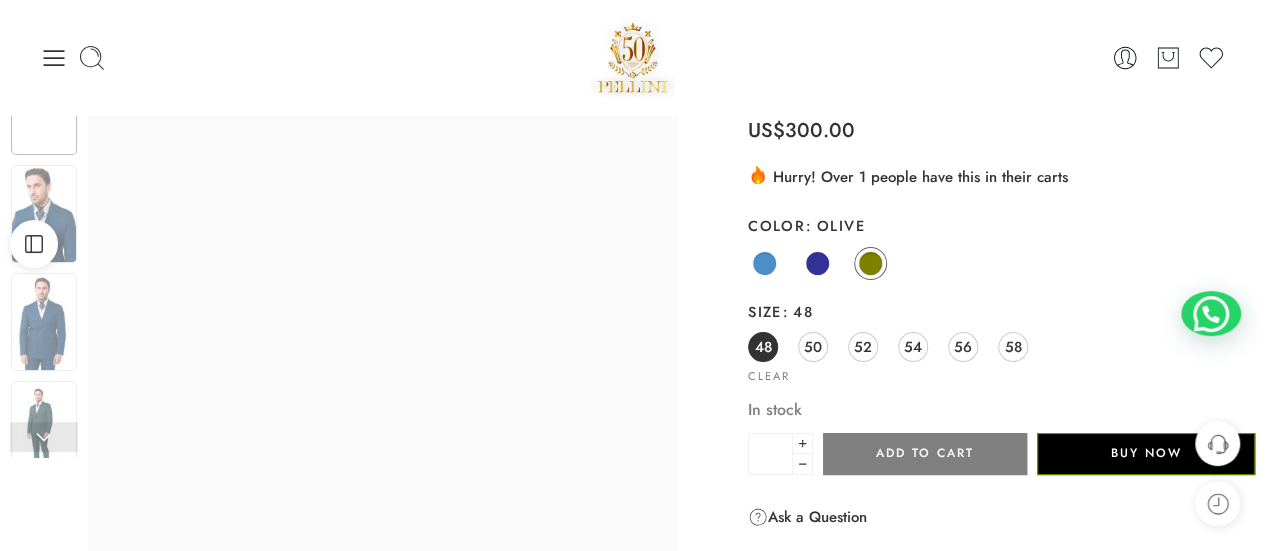 scroll, scrollTop: 0, scrollLeft: 0, axis: both 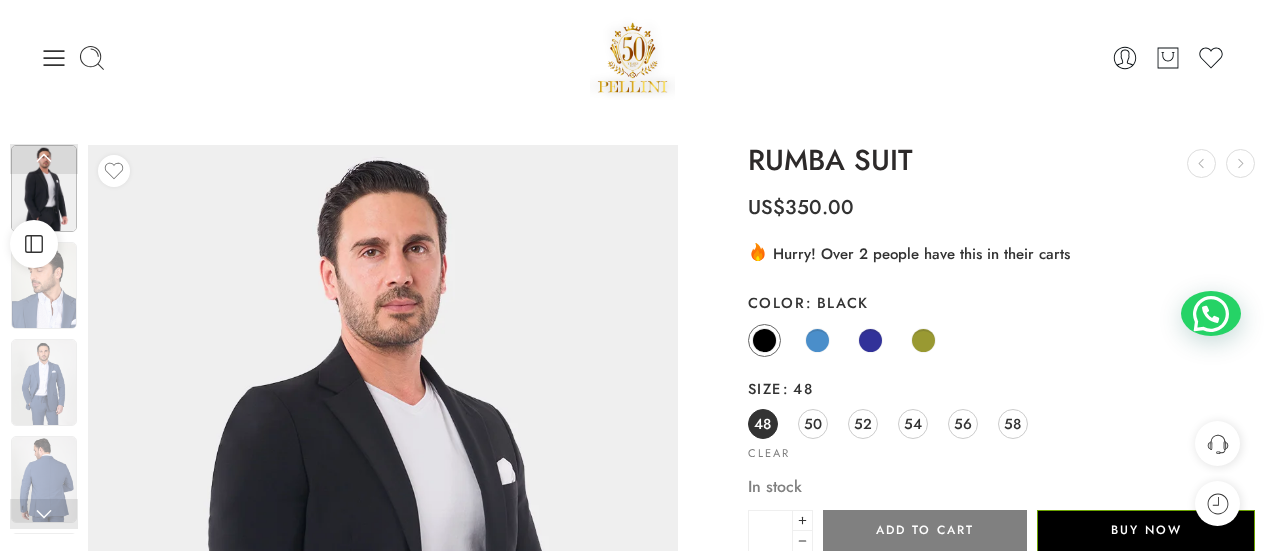 click 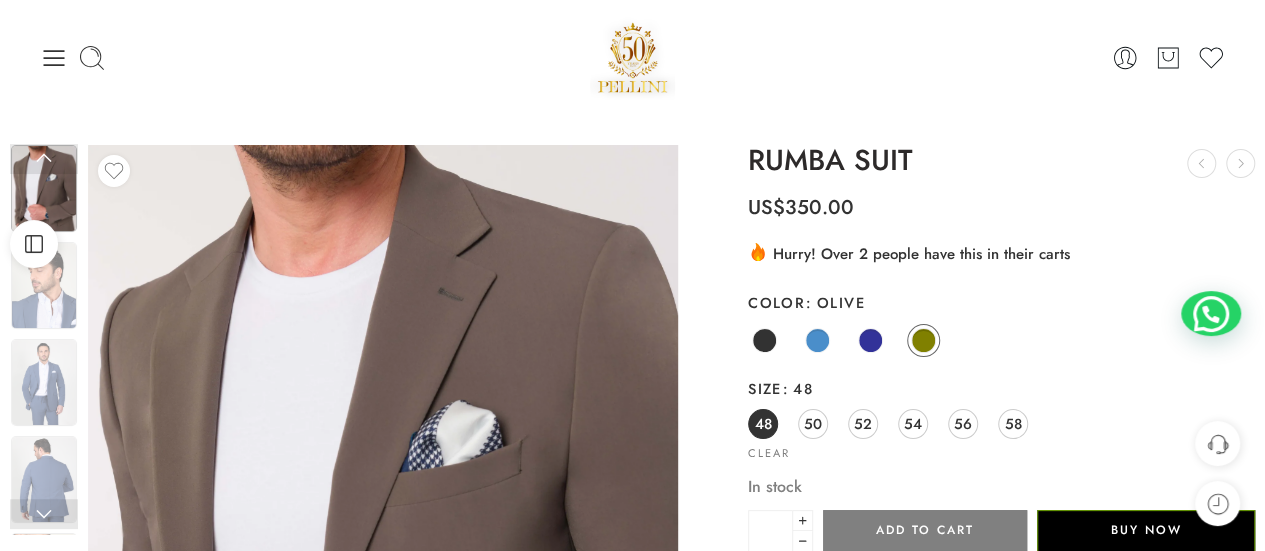 scroll, scrollTop: 0, scrollLeft: 0, axis: both 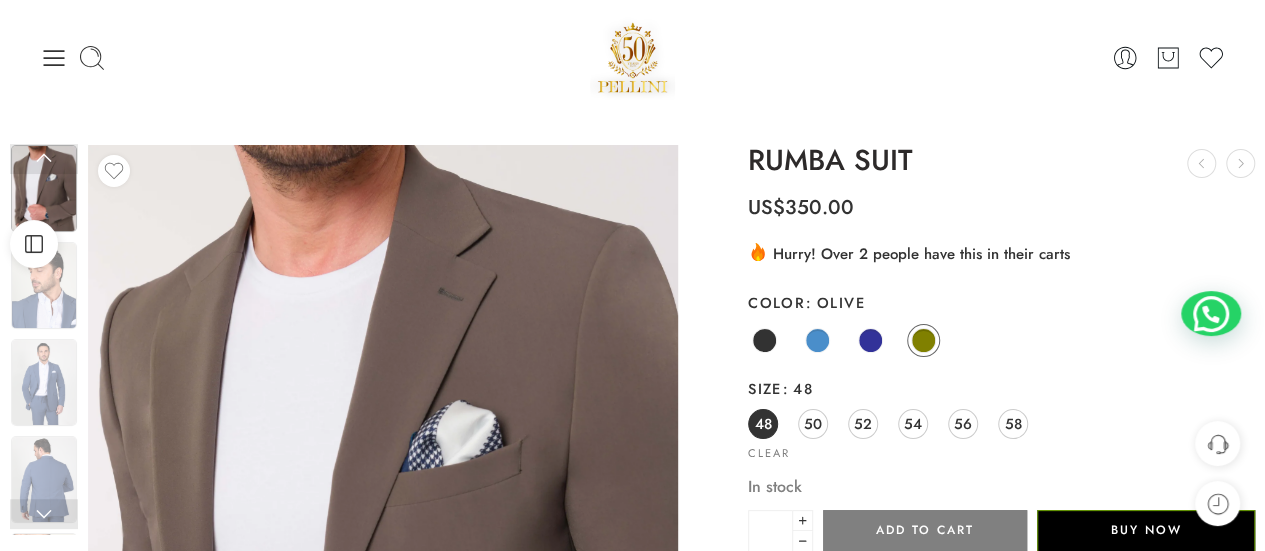 click on "0 Cart
0 Cart 0 Wishlist
Search here" at bounding box center (632, 57) 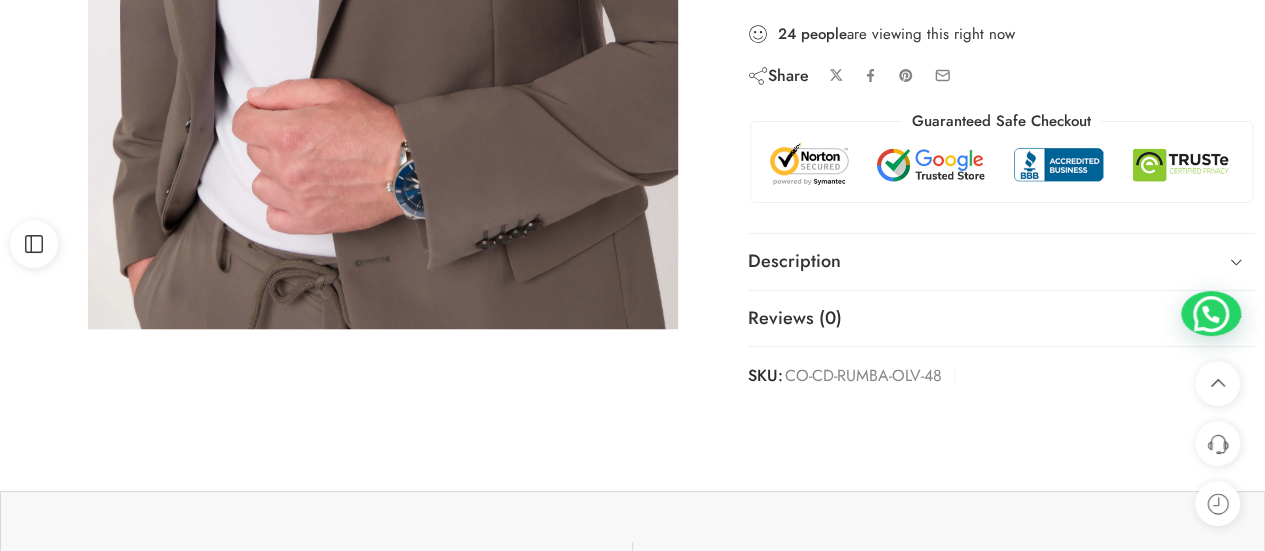 scroll, scrollTop: 700, scrollLeft: 0, axis: vertical 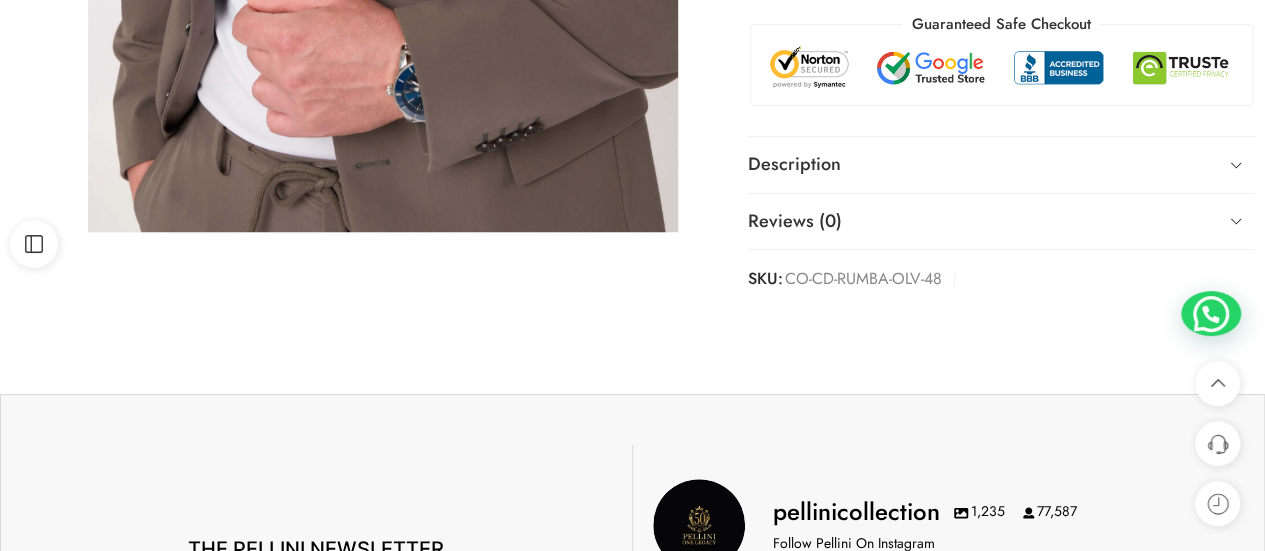 click on "Open Sidebar
Previous
Next" at bounding box center (632, -96) 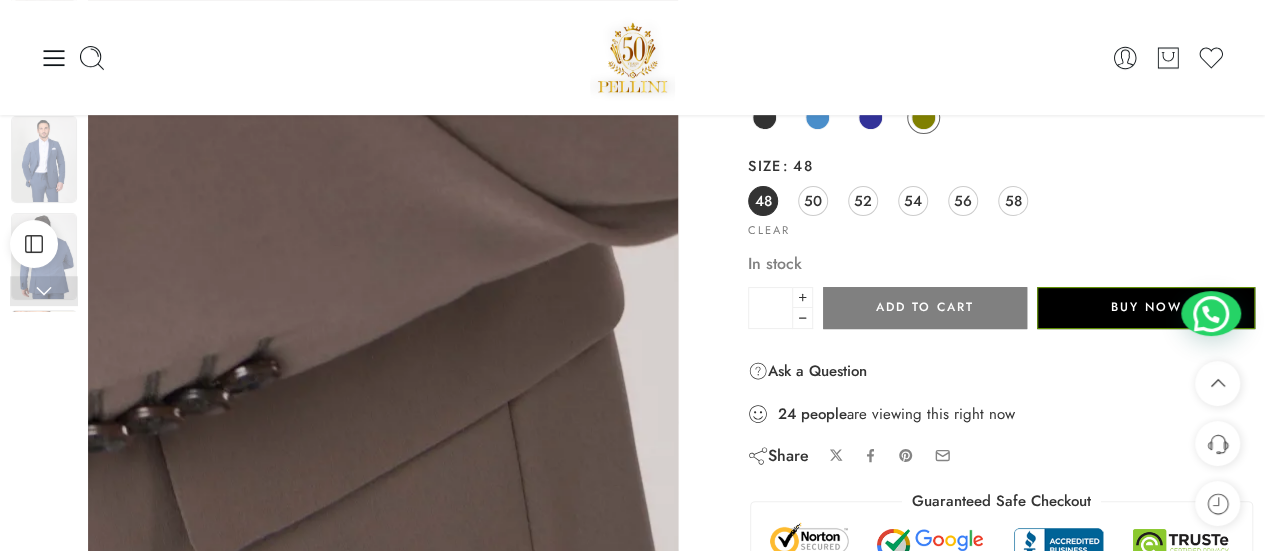 scroll, scrollTop: 200, scrollLeft: 0, axis: vertical 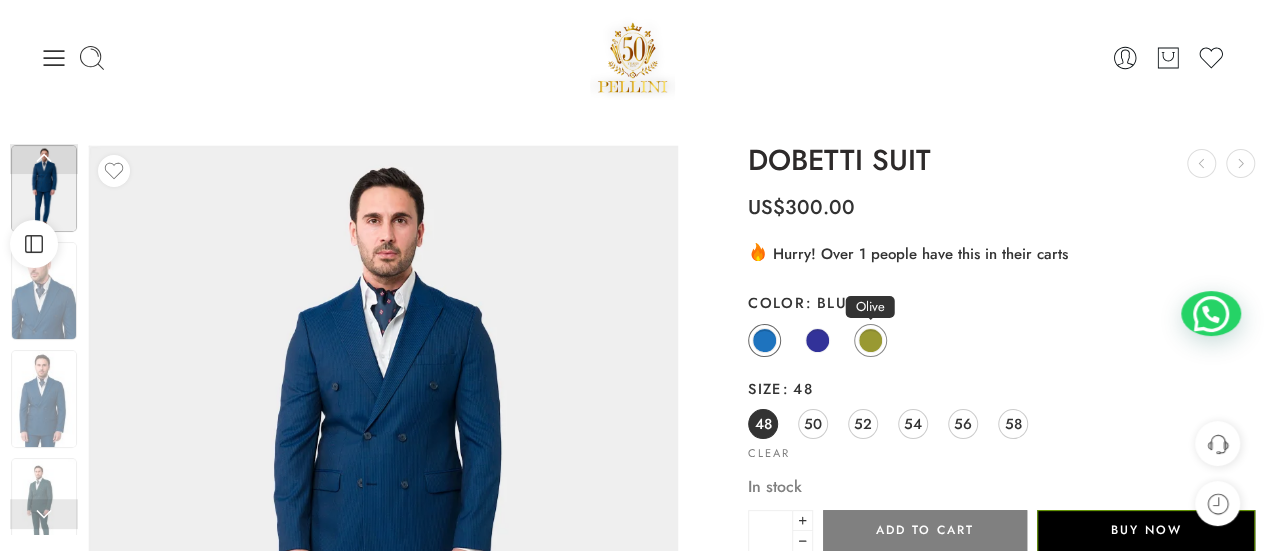 click 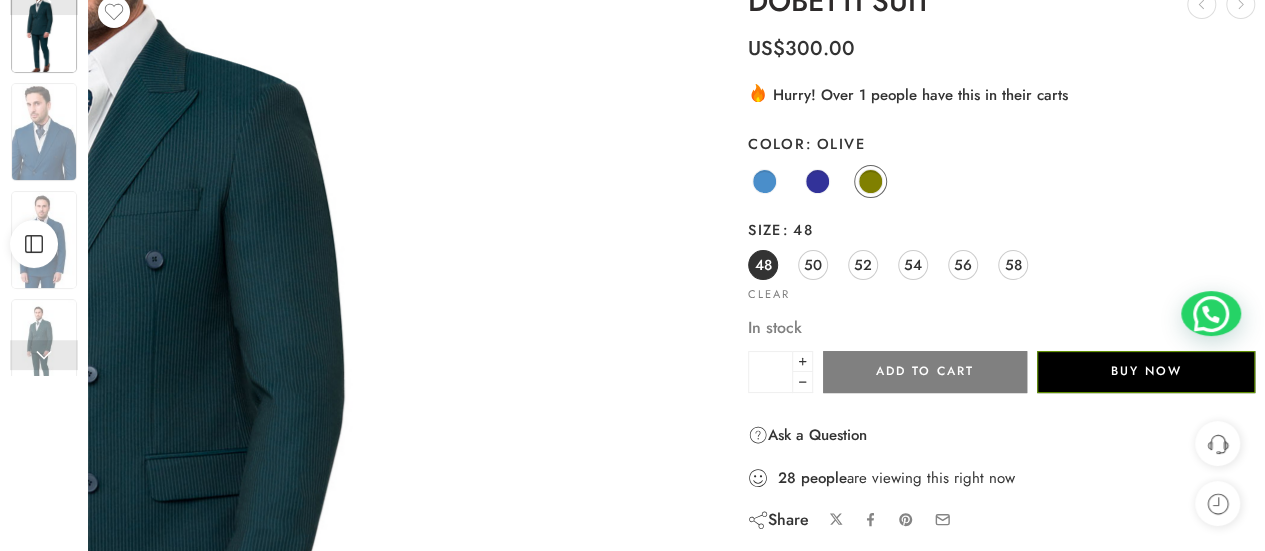 scroll, scrollTop: 200, scrollLeft: 0, axis: vertical 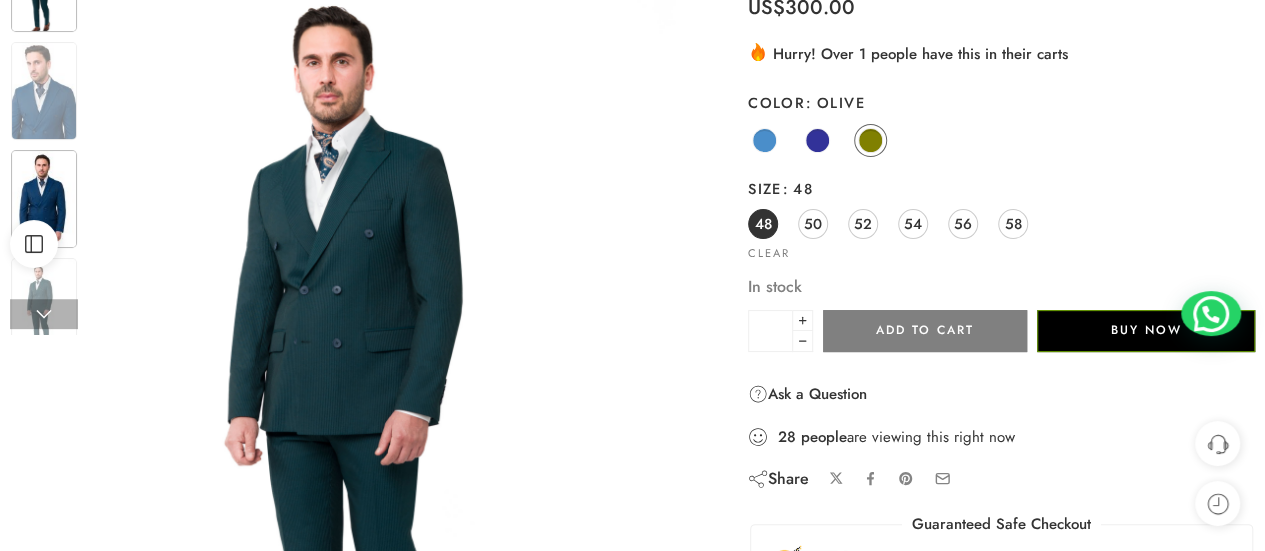 click at bounding box center [44, 199] 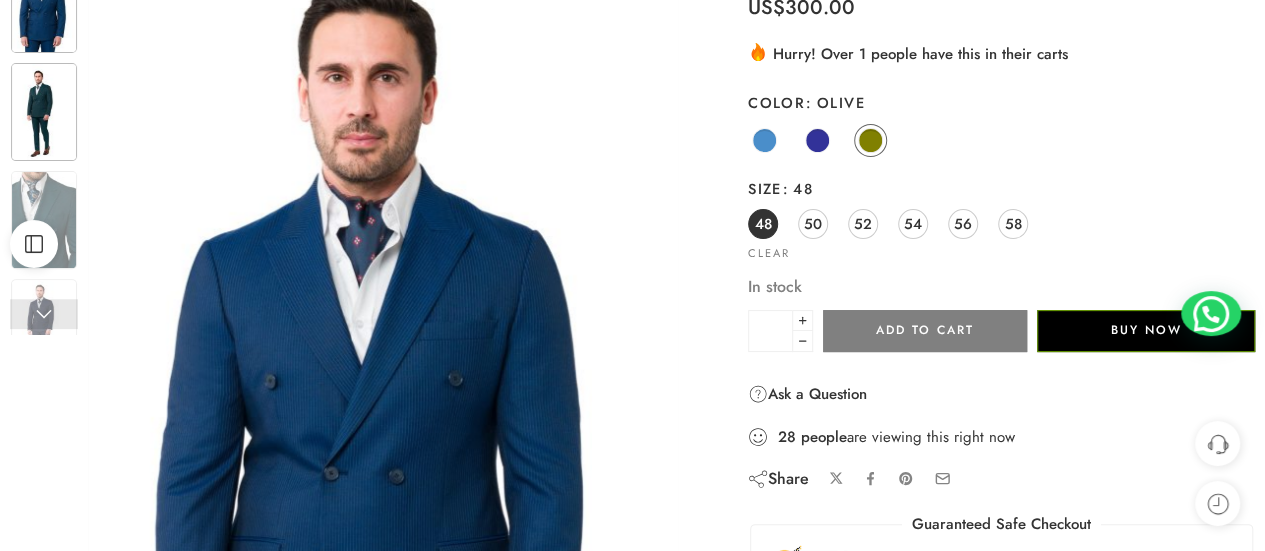 click at bounding box center (44, 112) 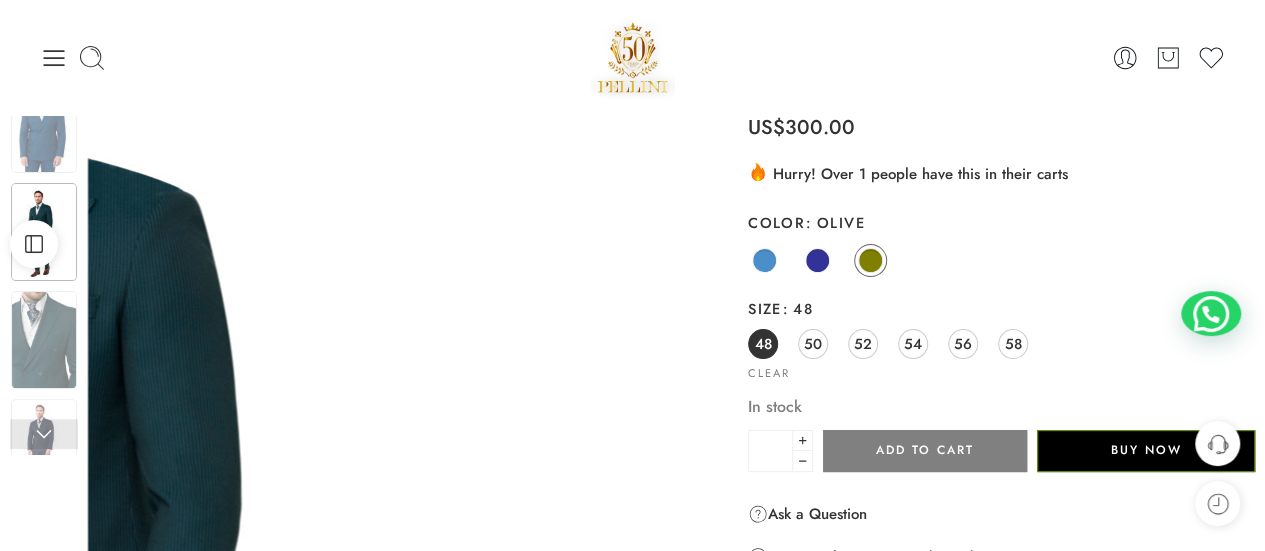 scroll, scrollTop: 0, scrollLeft: 0, axis: both 